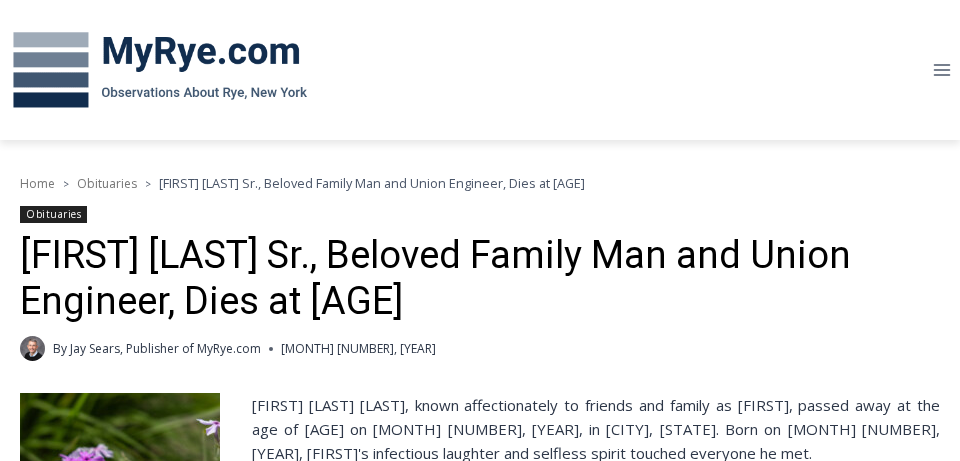 scroll, scrollTop: 0, scrollLeft: 0, axis: both 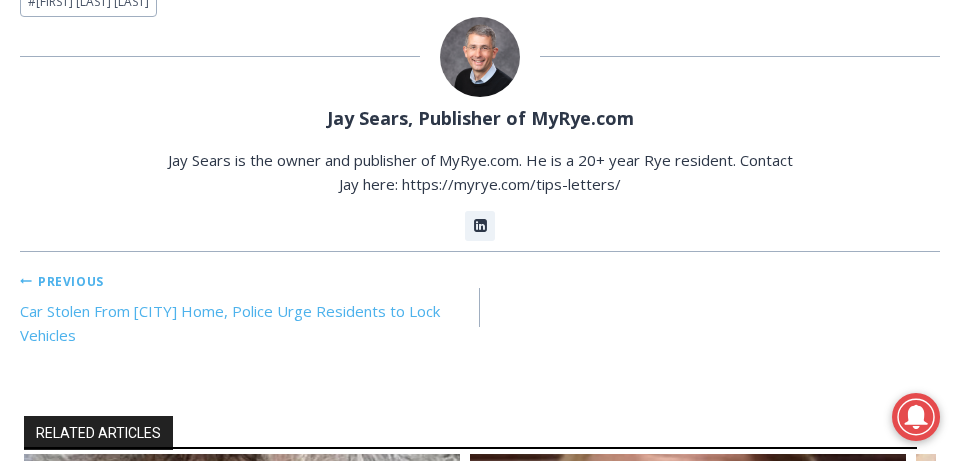 click on "Previous
Previous Car Stolen From [CITY] Home, Police Urge Residents to Lock Vehicles" at bounding box center (250, 308) 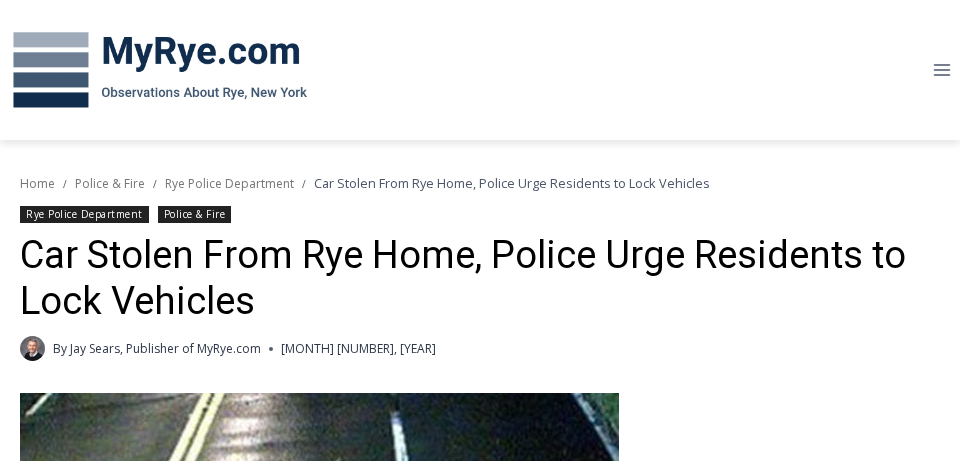 scroll, scrollTop: 0, scrollLeft: 0, axis: both 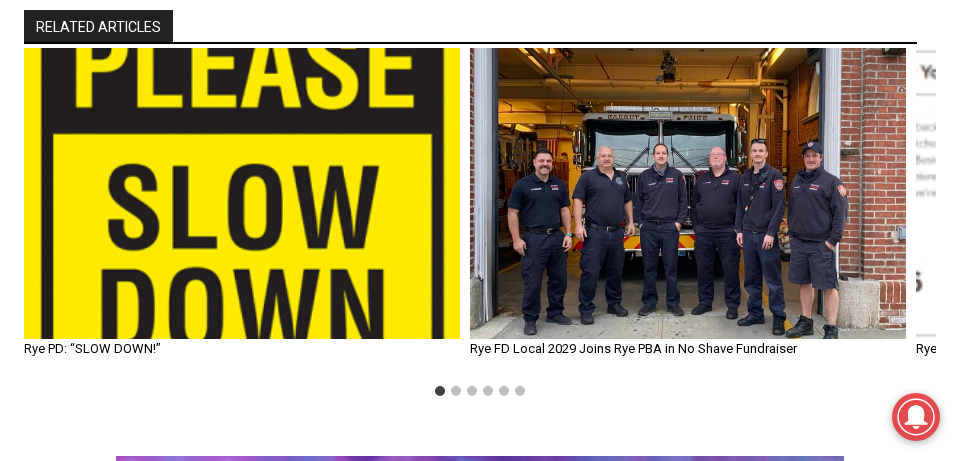 click at bounding box center (242, 193) 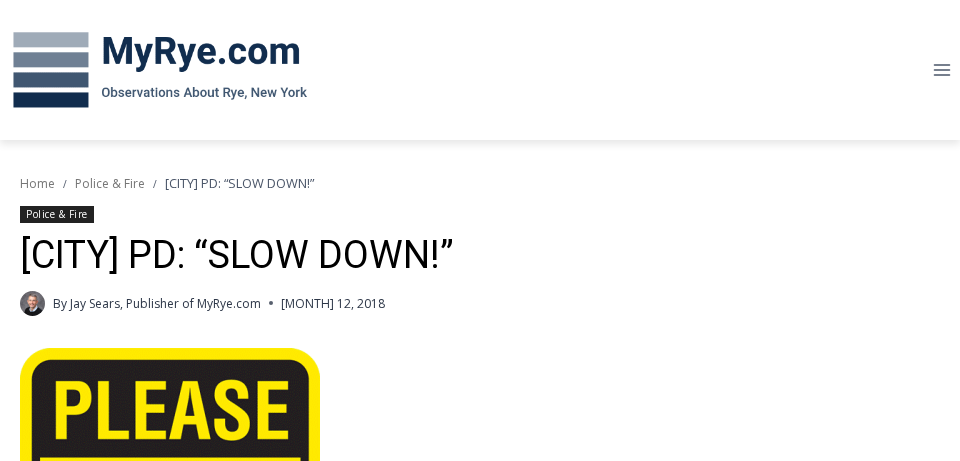 scroll, scrollTop: 0, scrollLeft: 0, axis: both 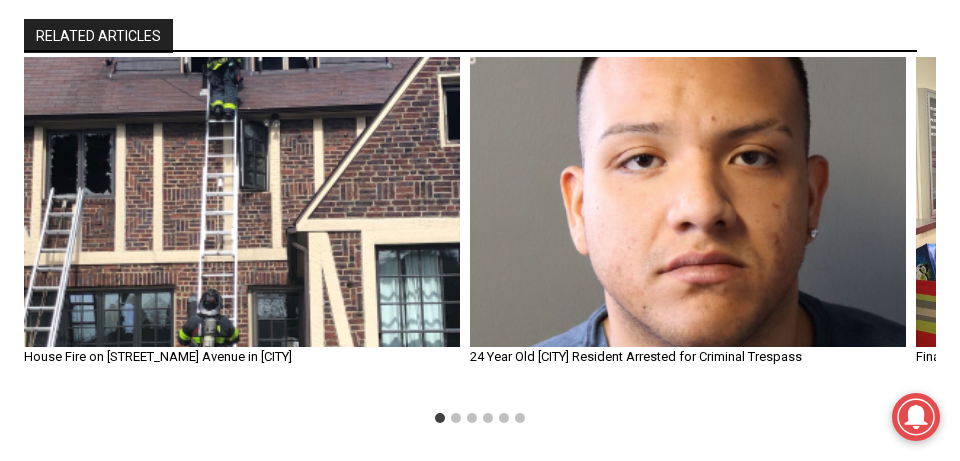 click at bounding box center (242, 202) 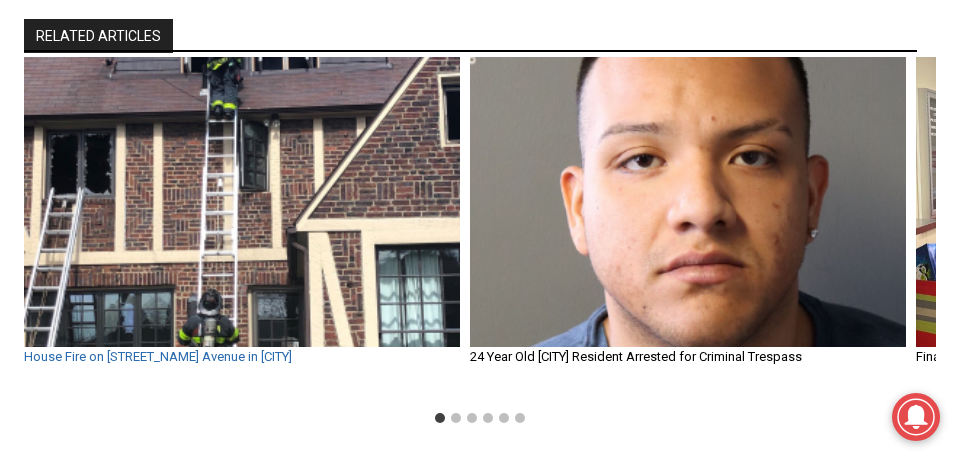 click on "House Fire on Oakland Beach Avenue in Rye" at bounding box center (158, 356) 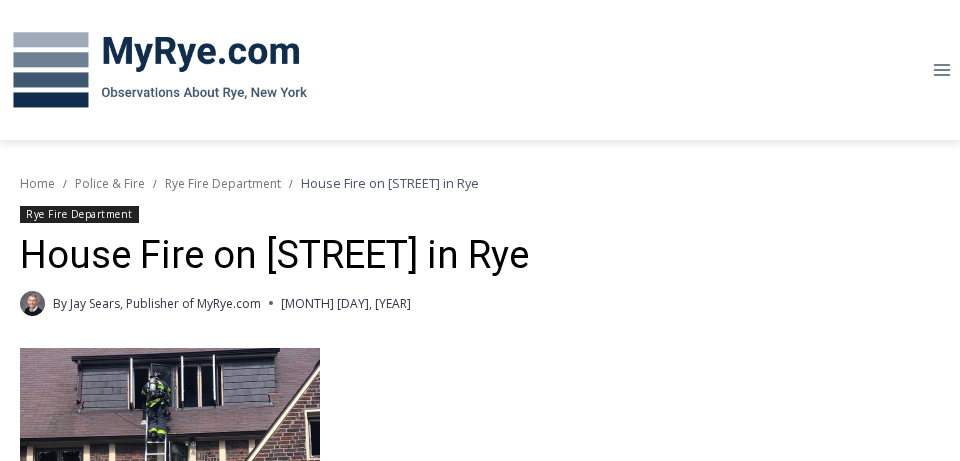 scroll, scrollTop: 0, scrollLeft: 0, axis: both 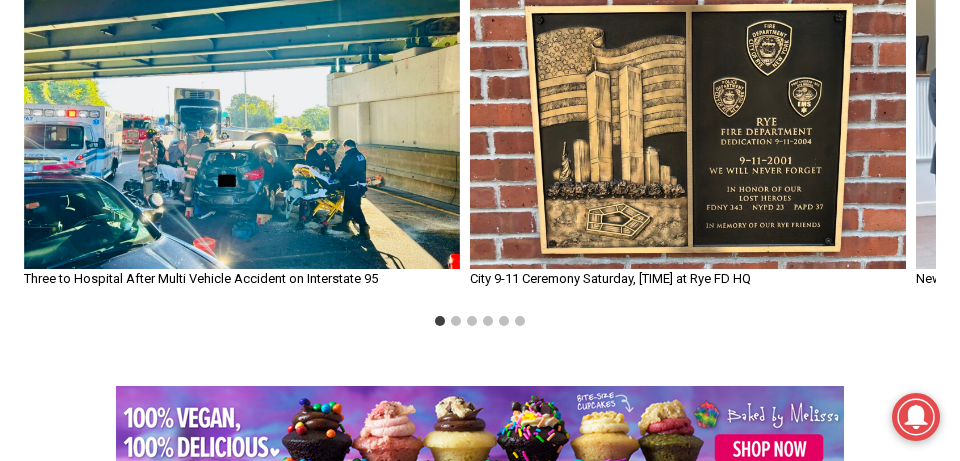 click at bounding box center (242, 124) 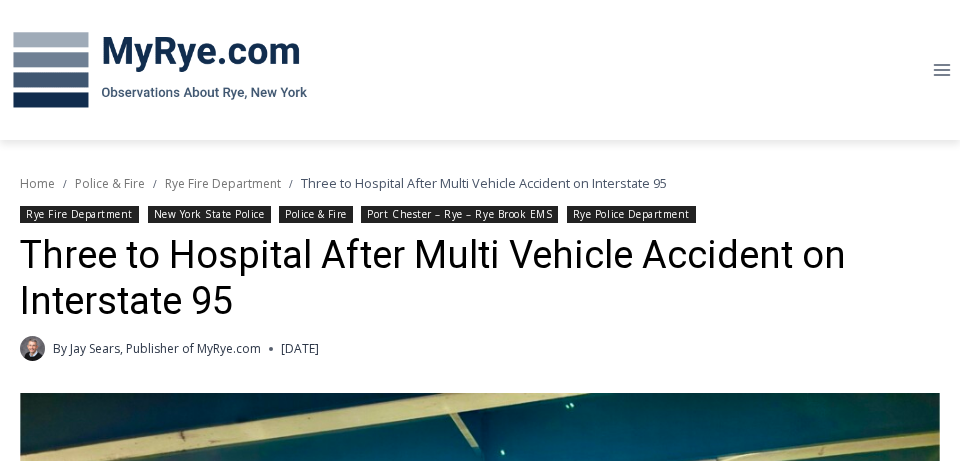 scroll, scrollTop: 0, scrollLeft: 0, axis: both 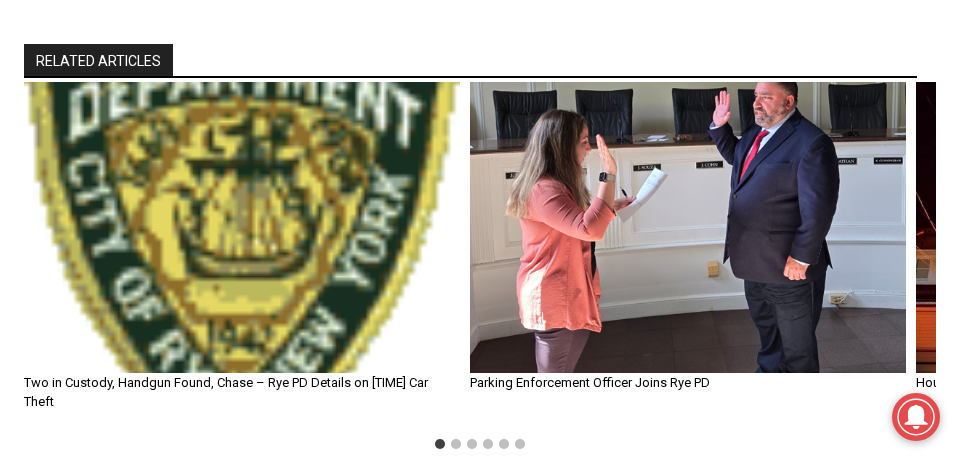 click at bounding box center (242, 227) 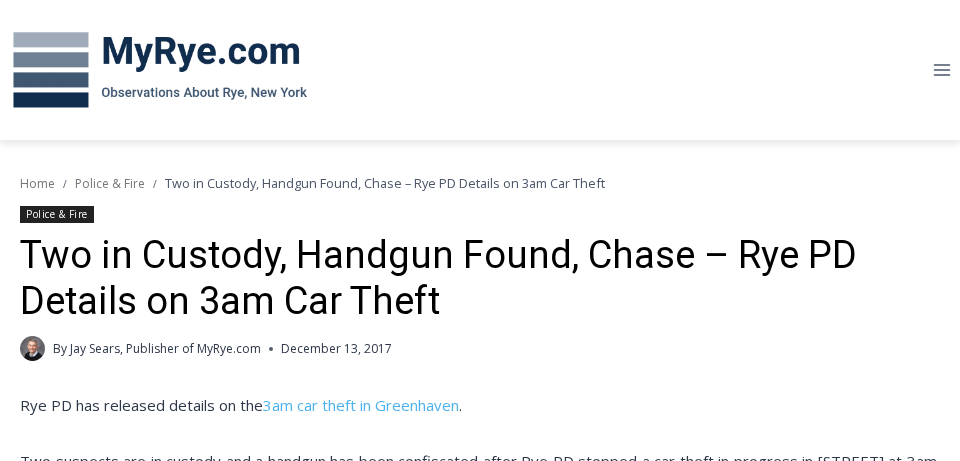 scroll, scrollTop: 0, scrollLeft: 0, axis: both 